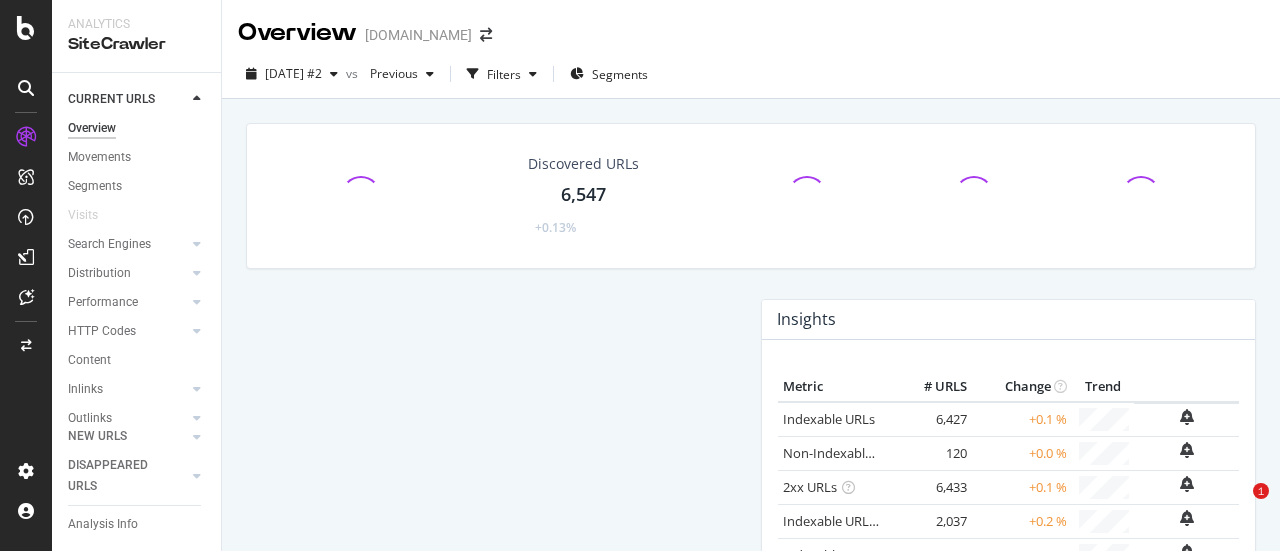scroll, scrollTop: 0, scrollLeft: 0, axis: both 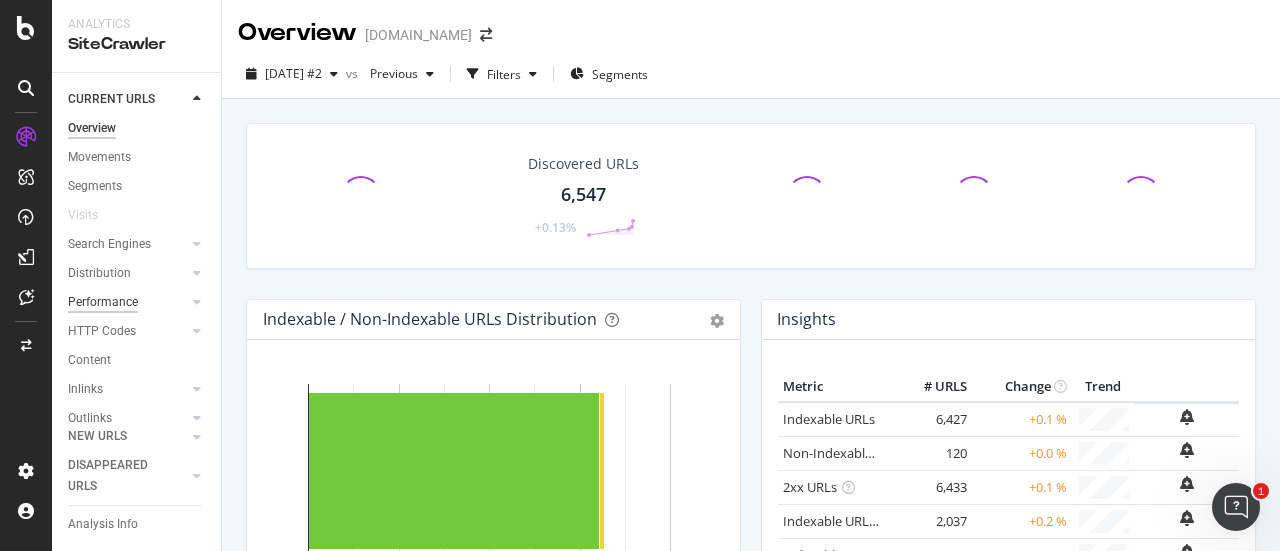 click on "Performance" at bounding box center [103, 302] 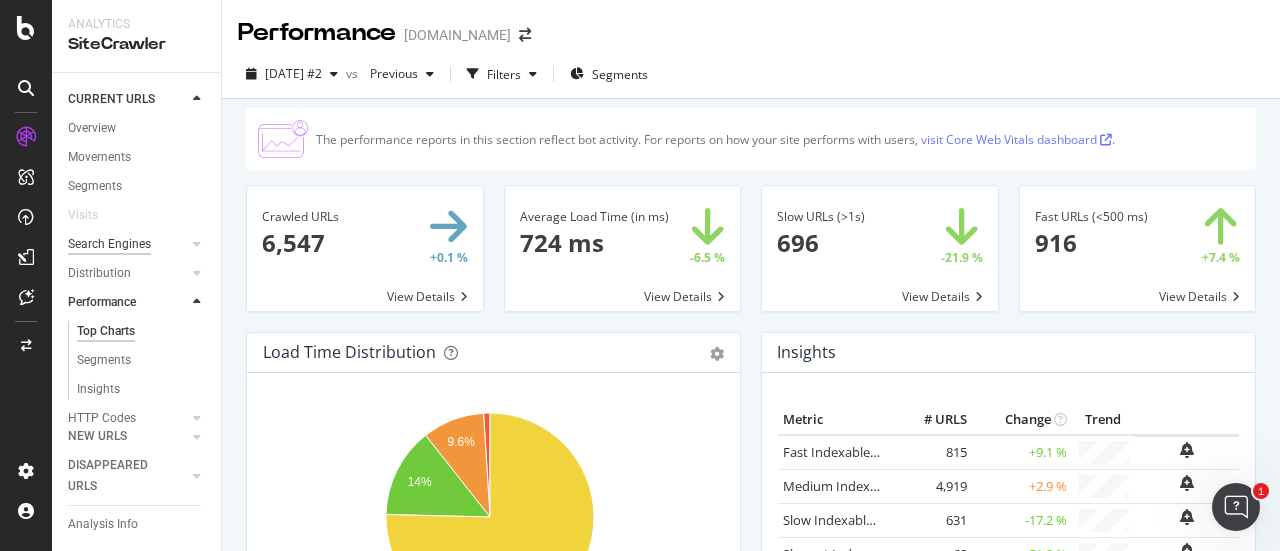 scroll, scrollTop: 226, scrollLeft: 0, axis: vertical 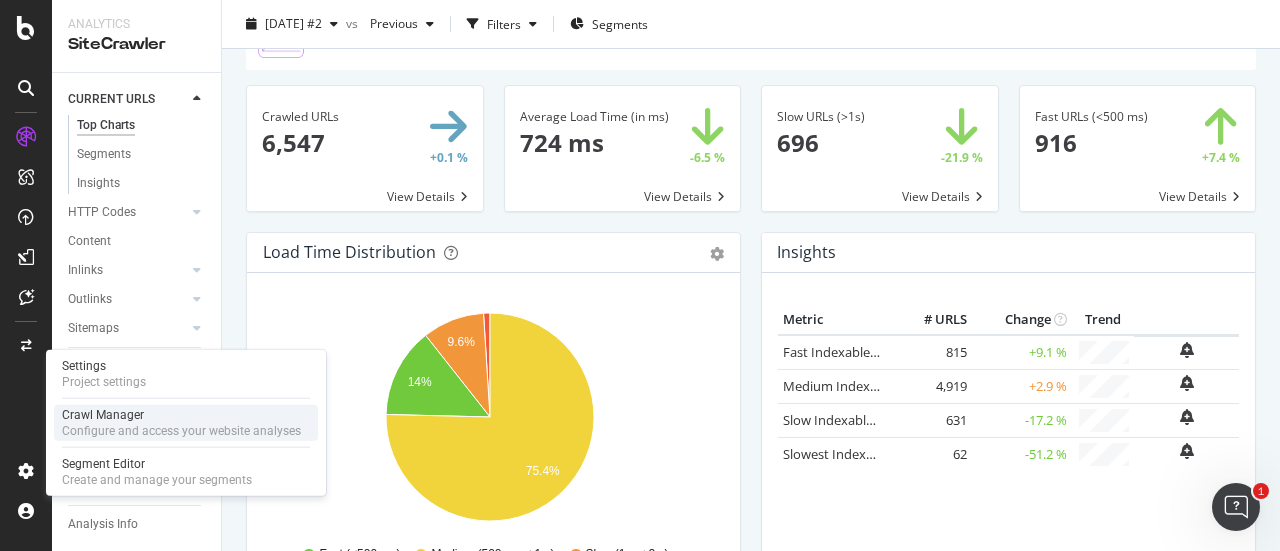 click on "Configure and access your website analyses" at bounding box center [181, 431] 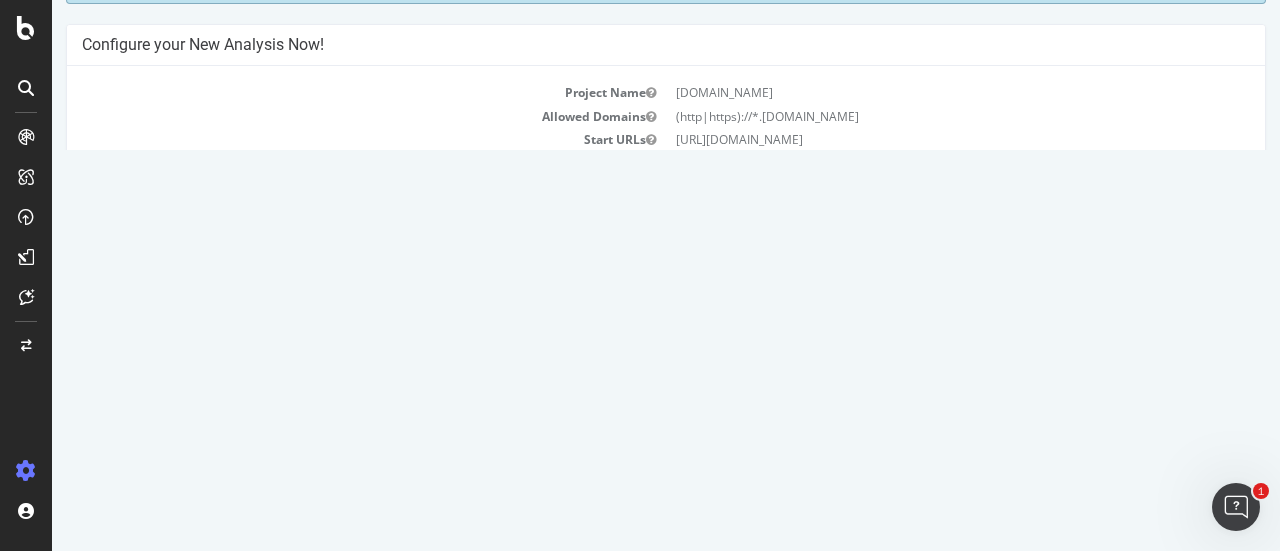 scroll, scrollTop: 100, scrollLeft: 0, axis: vertical 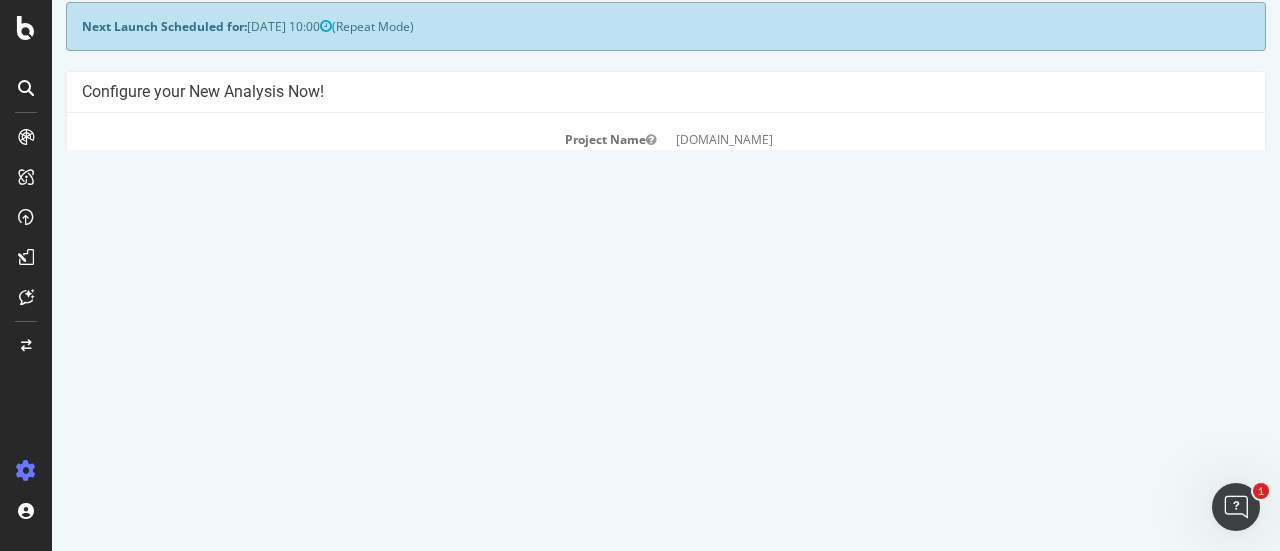 click on "Settings" at bounding box center [731, 479] 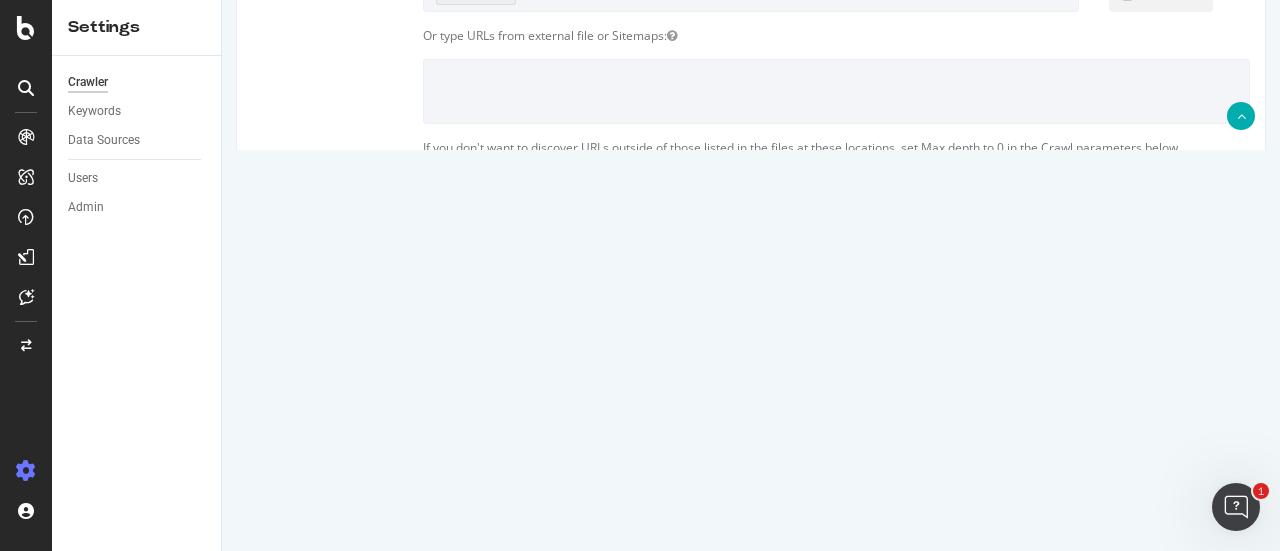 scroll, scrollTop: 500, scrollLeft: 0, axis: vertical 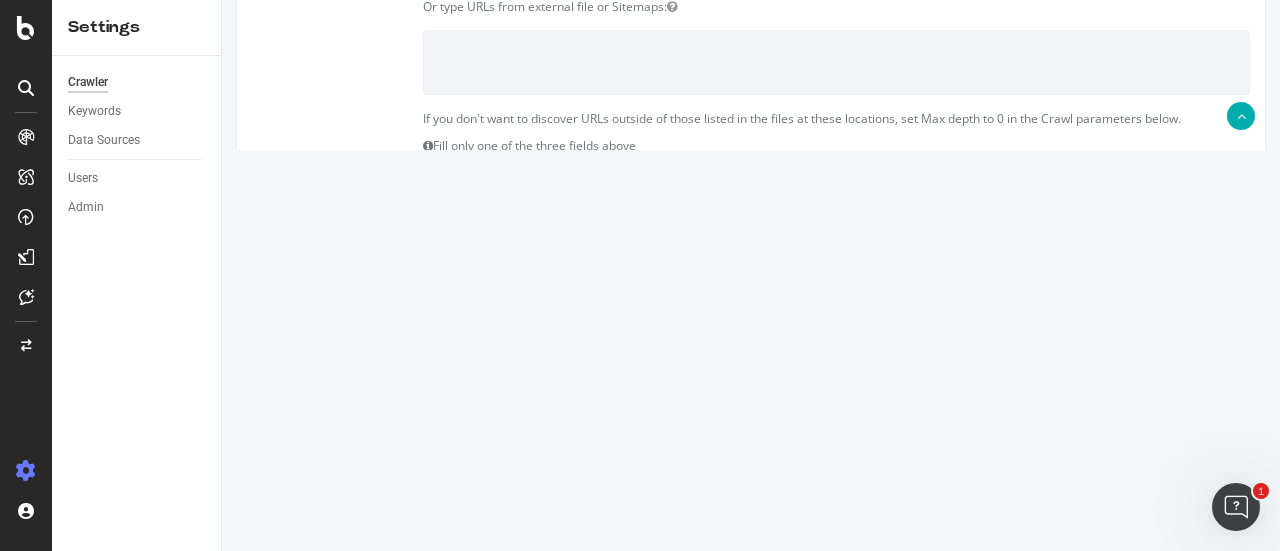 click on "Desktop" at bounding box center [608, 265] 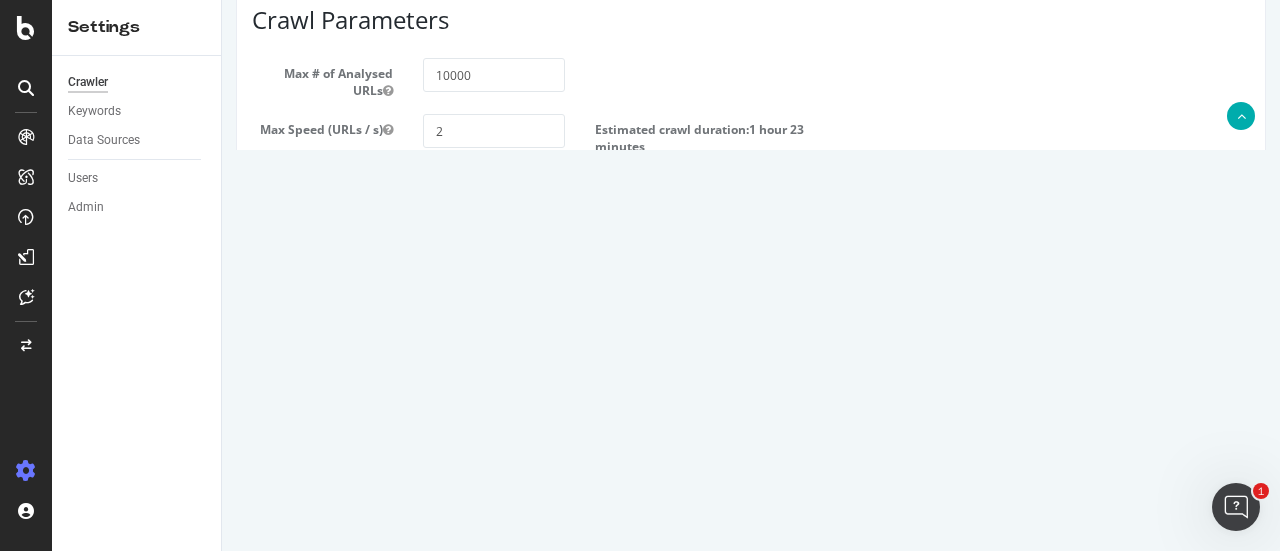scroll, scrollTop: 1163, scrollLeft: 0, axis: vertical 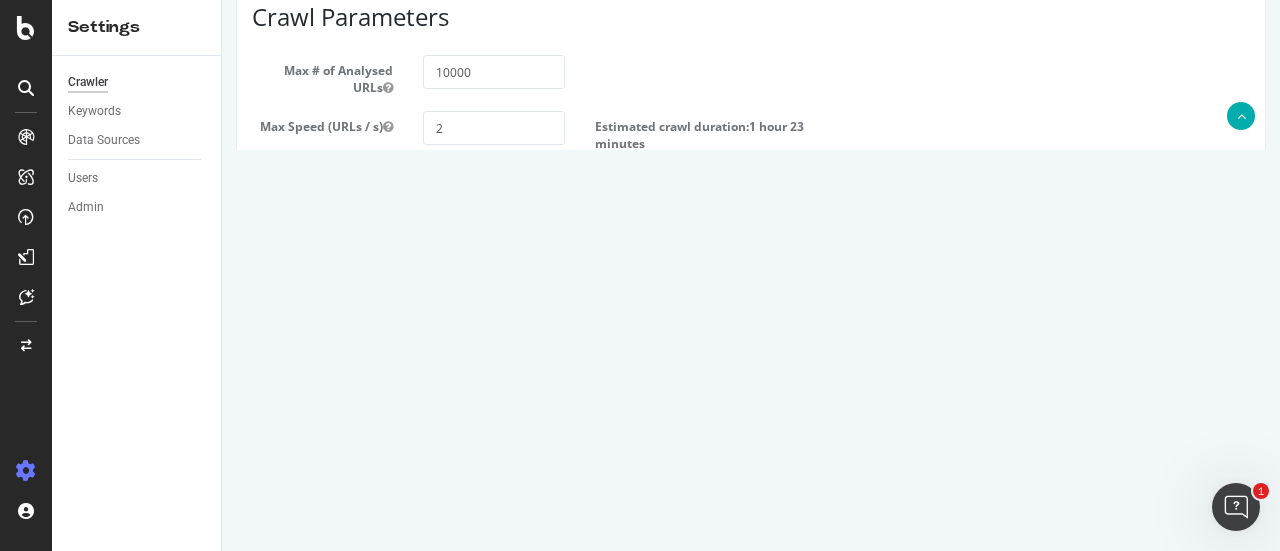 click on "Save & Back to Project" at bounding box center [775, 493] 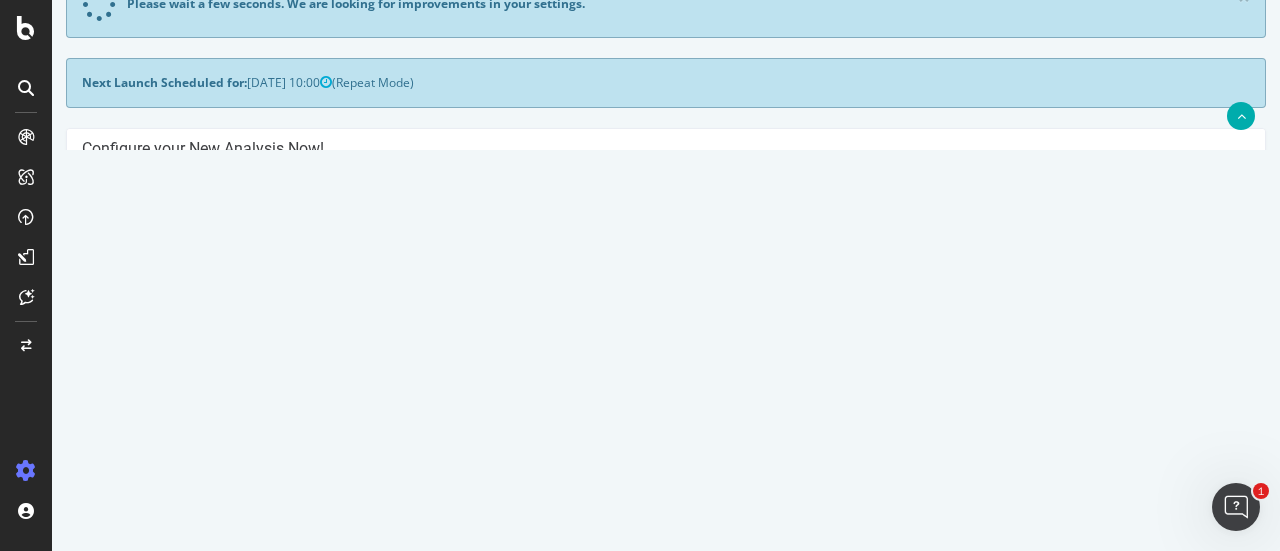scroll, scrollTop: 300, scrollLeft: 0, axis: vertical 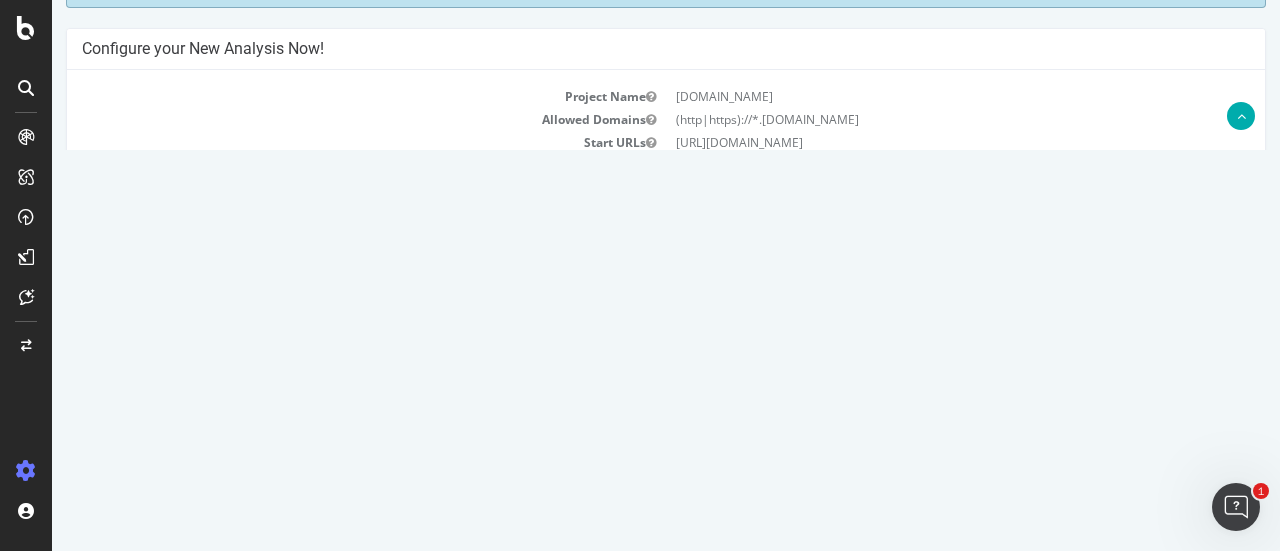 click on "Yes! Start Now" at bounding box center [641, 437] 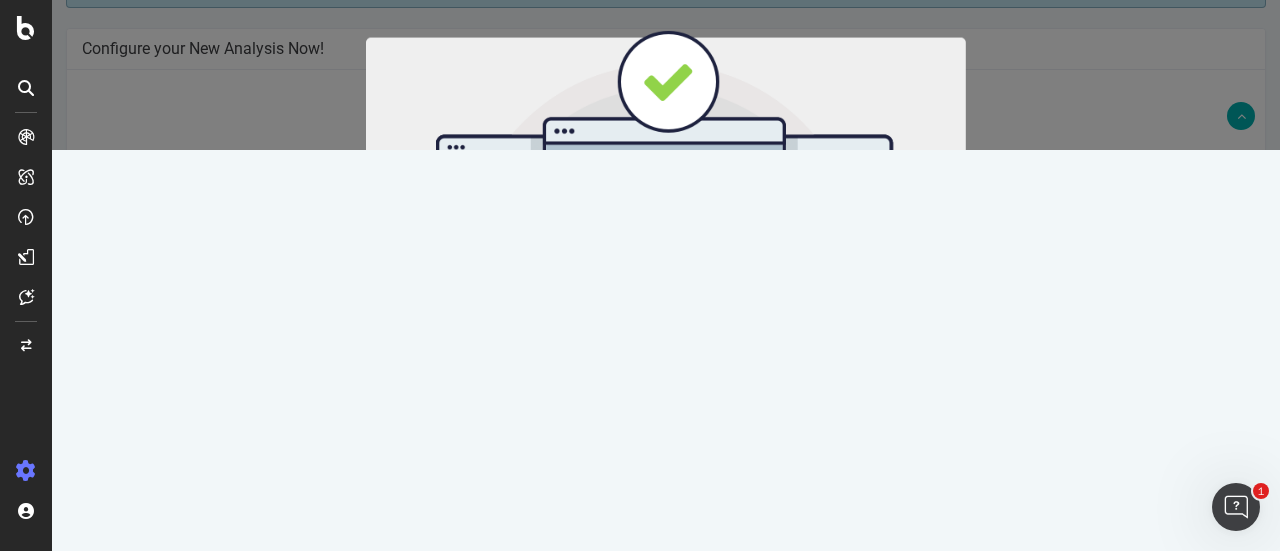 click on "Start Now" at bounding box center [703, 332] 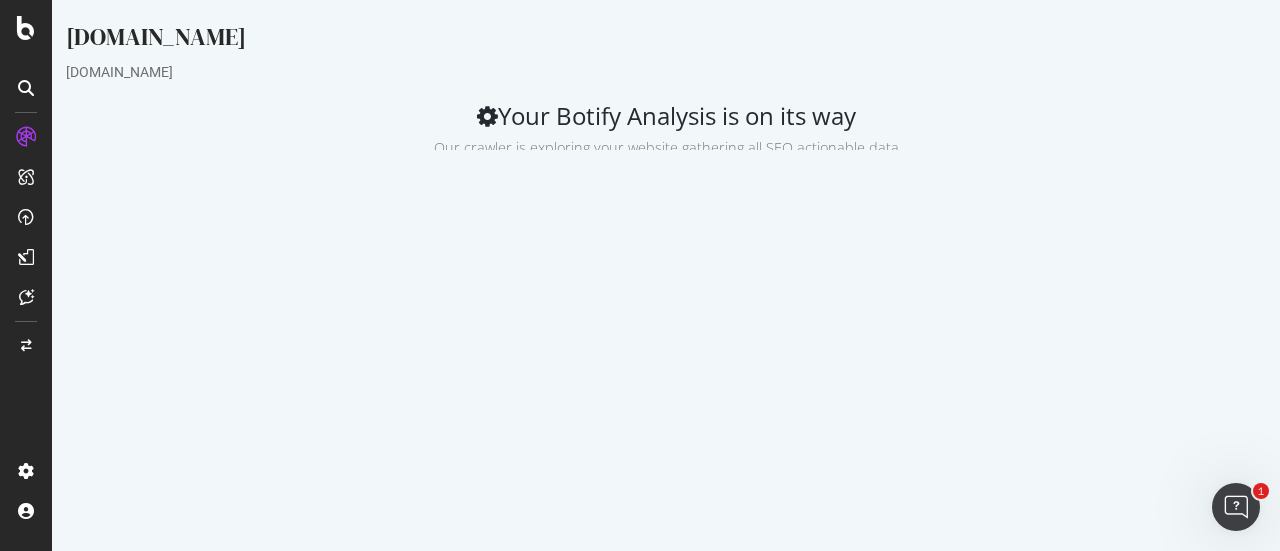 scroll, scrollTop: 132, scrollLeft: 0, axis: vertical 